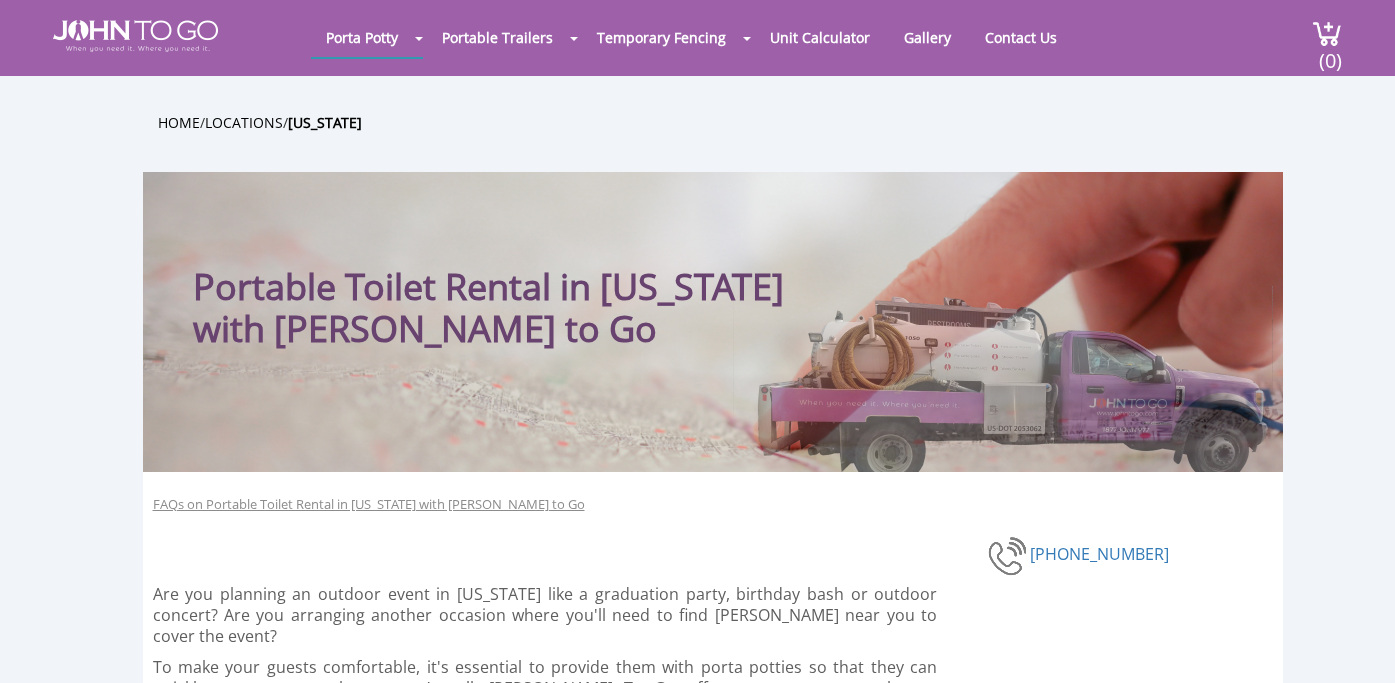 scroll, scrollTop: 0, scrollLeft: 0, axis: both 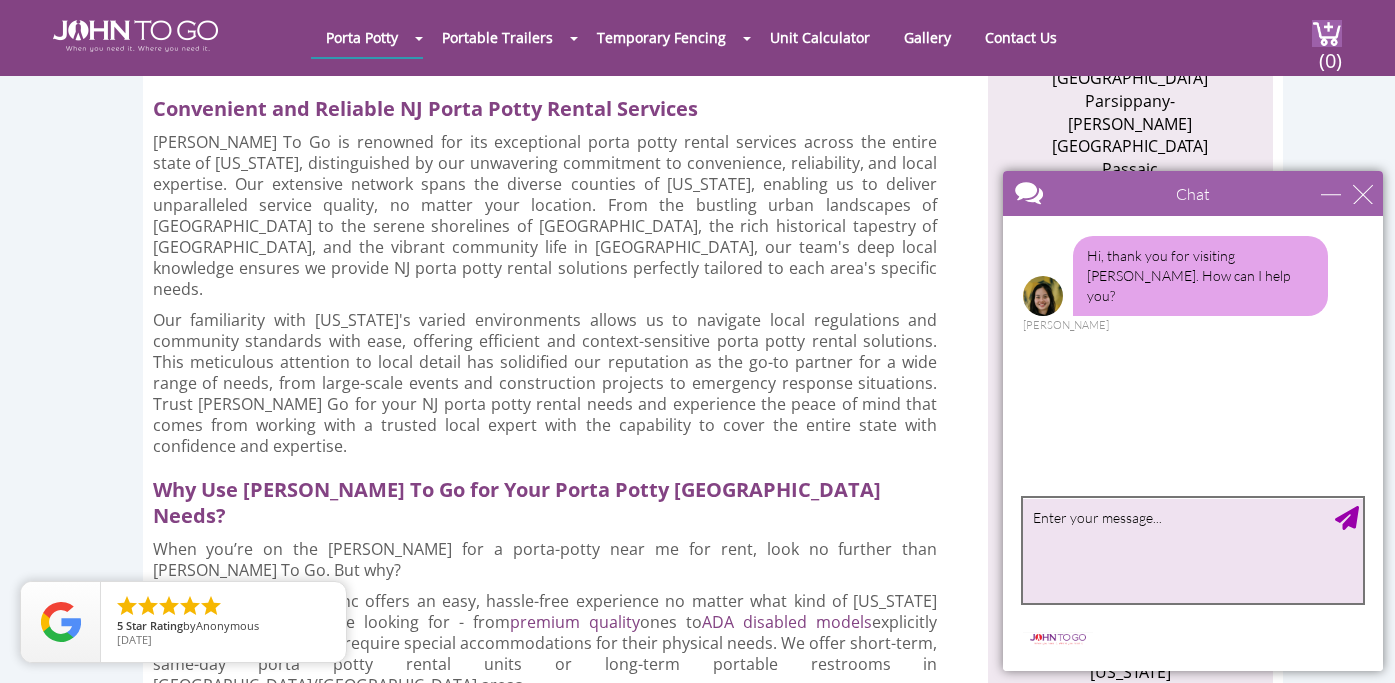 click at bounding box center [1193, 550] 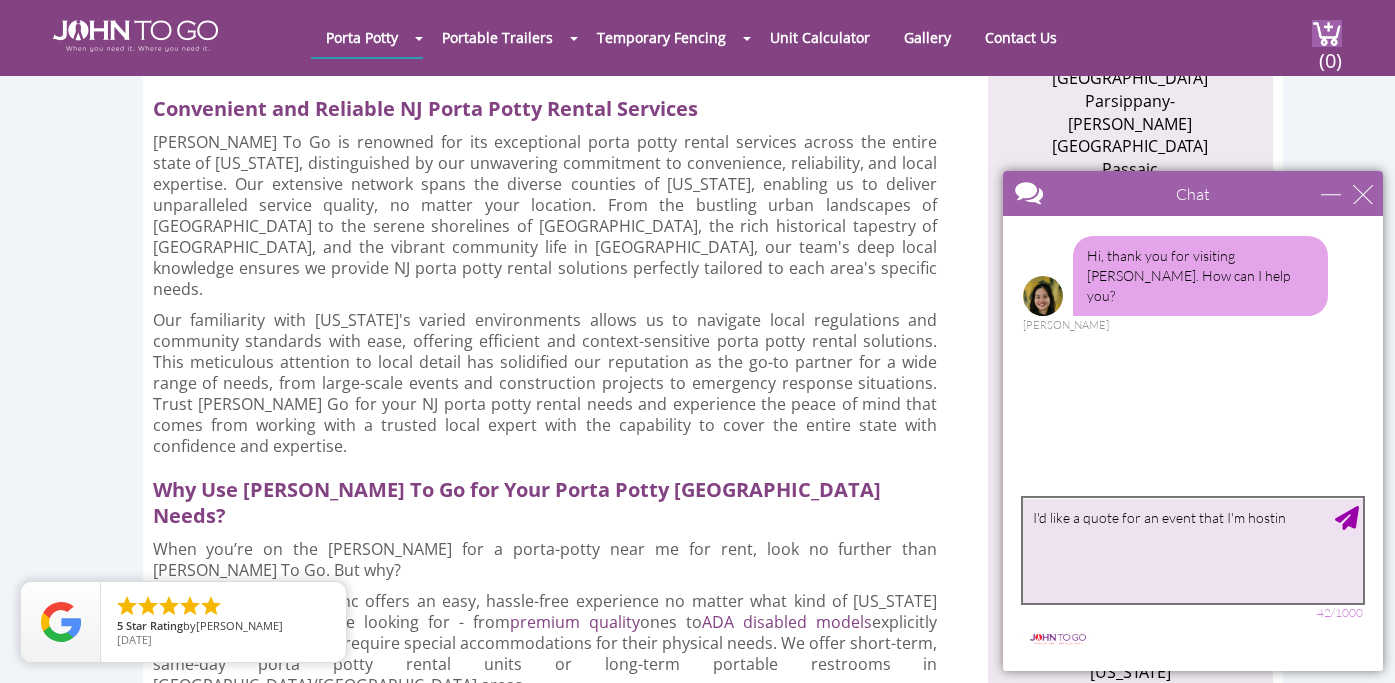type on "I'd like a quote for an event that I'm hosting" 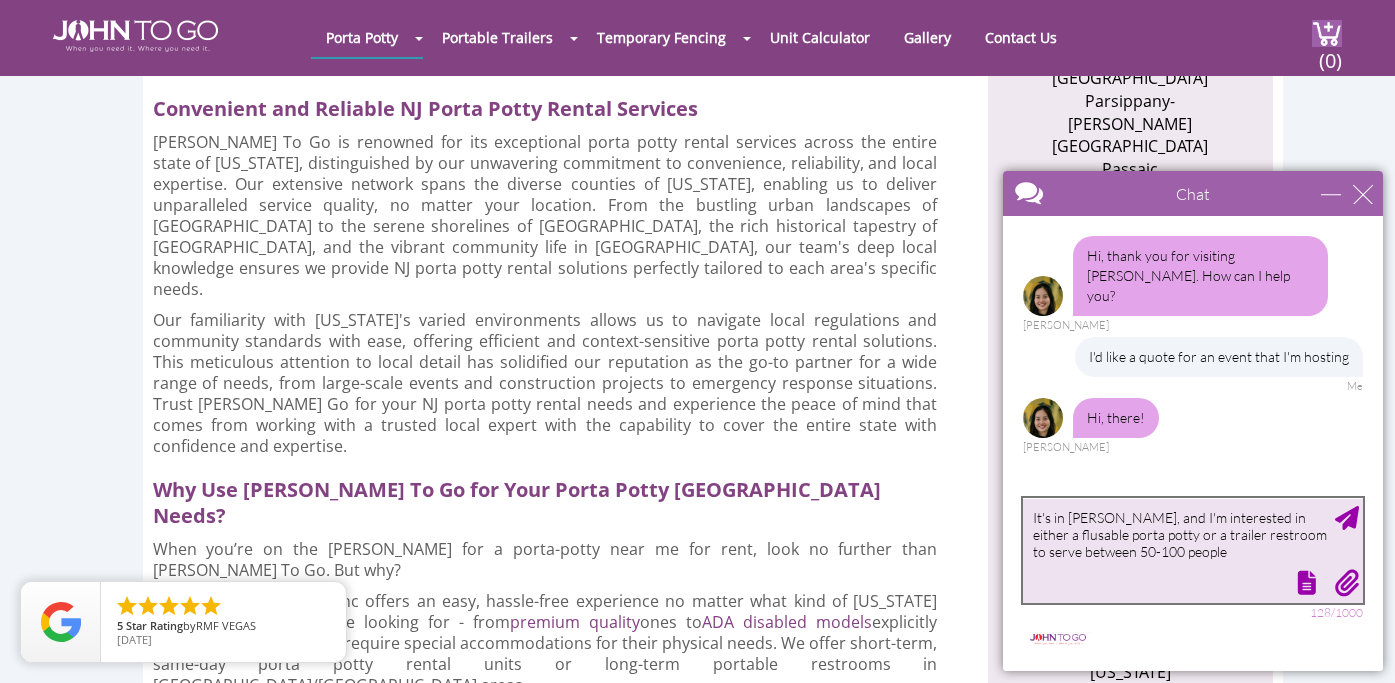 scroll, scrollTop: 8, scrollLeft: 0, axis: vertical 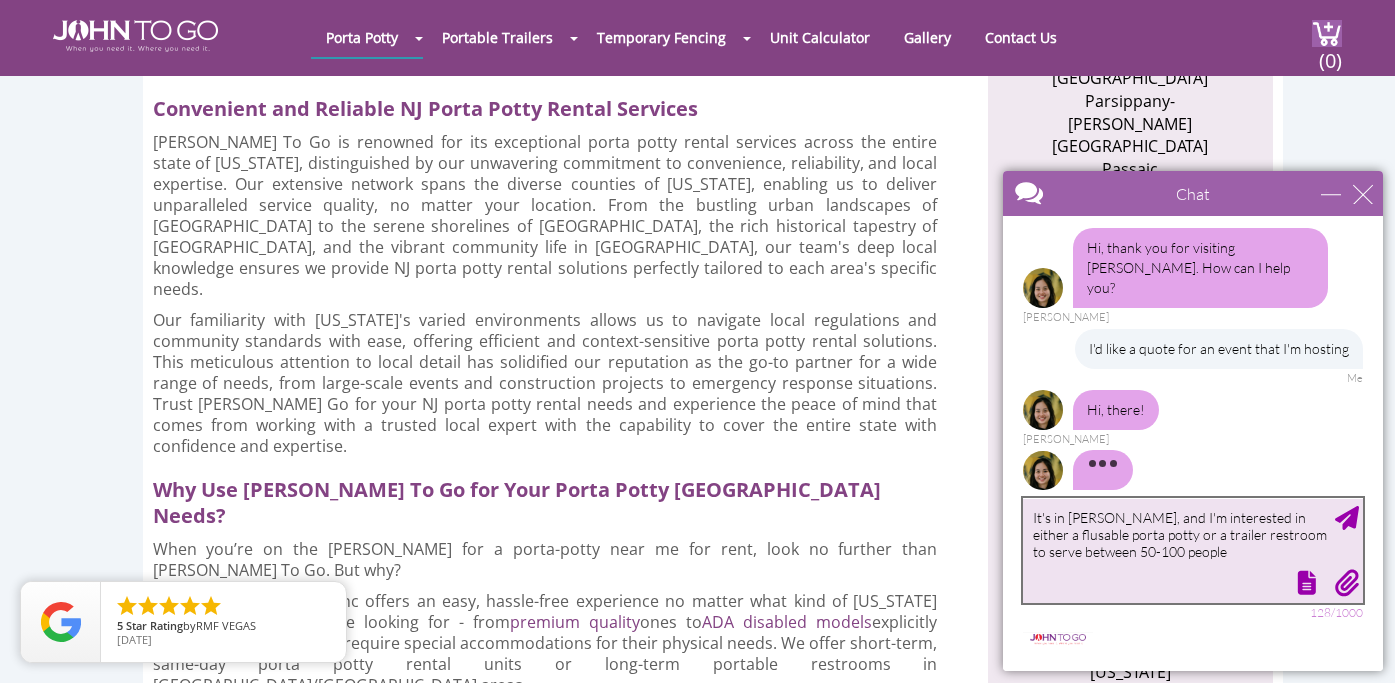 type on "It's in Glen Gardener, and I'm interested in either a flusable porta potty or a trailer restroom to serve between 50-100 people" 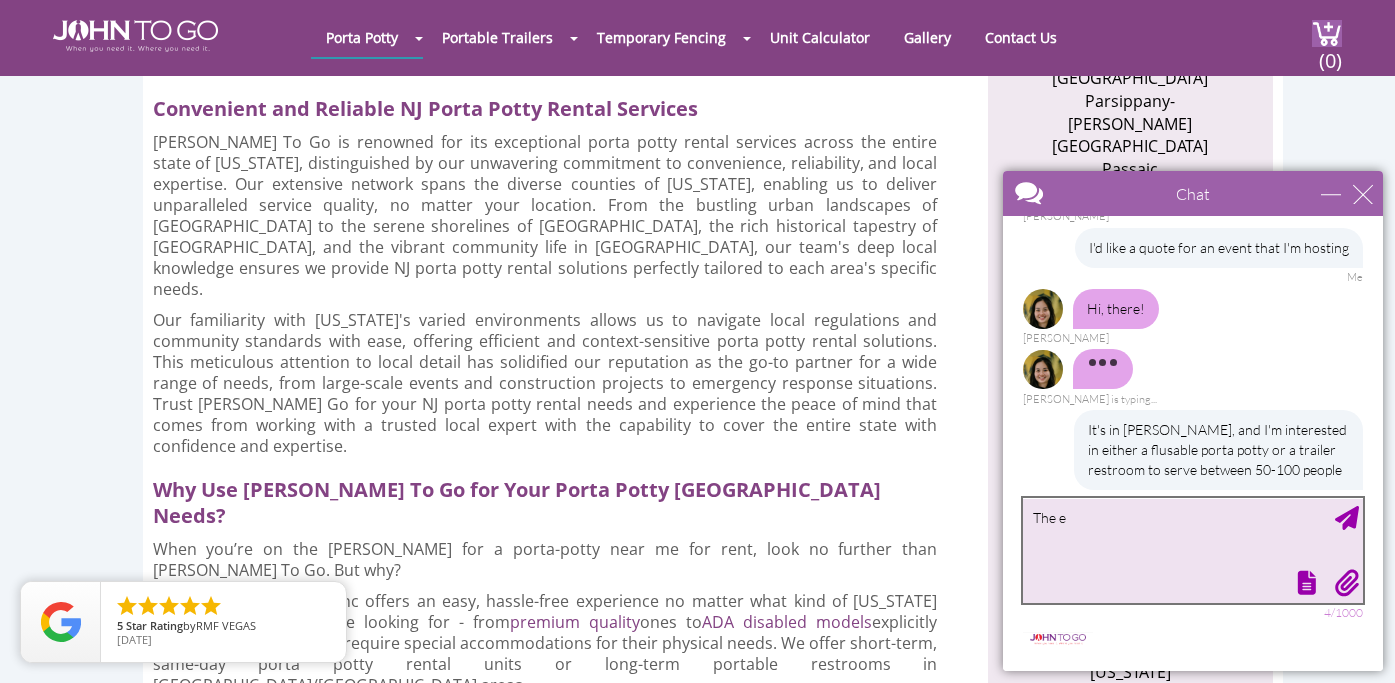 scroll, scrollTop: 149, scrollLeft: 0, axis: vertical 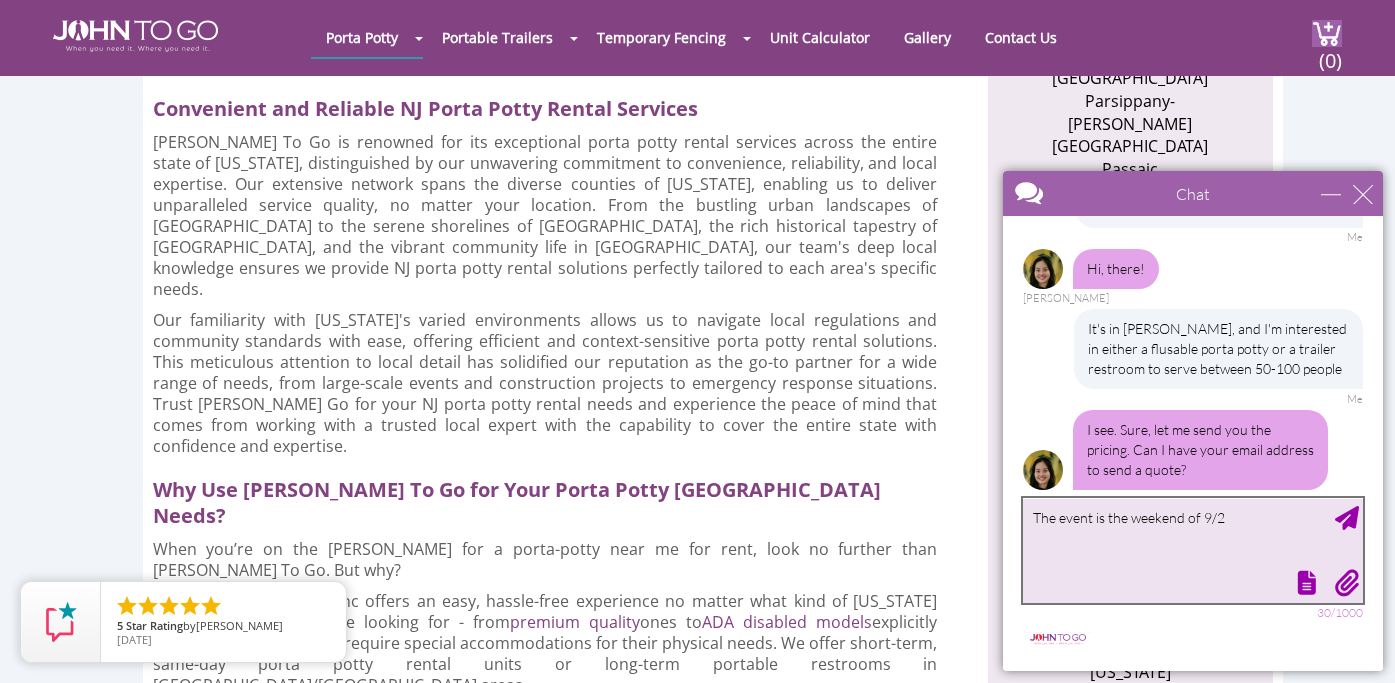 type on "The event is the weekend of 9/27" 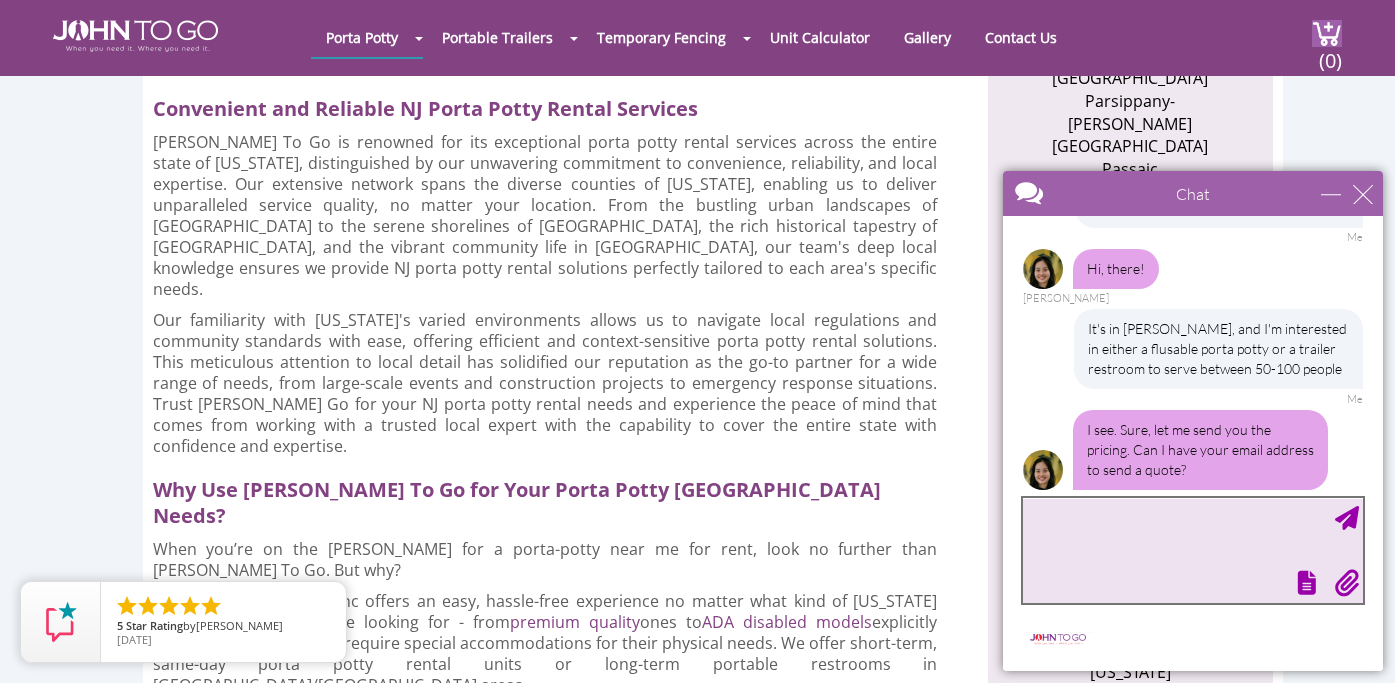 scroll, scrollTop: 210, scrollLeft: 0, axis: vertical 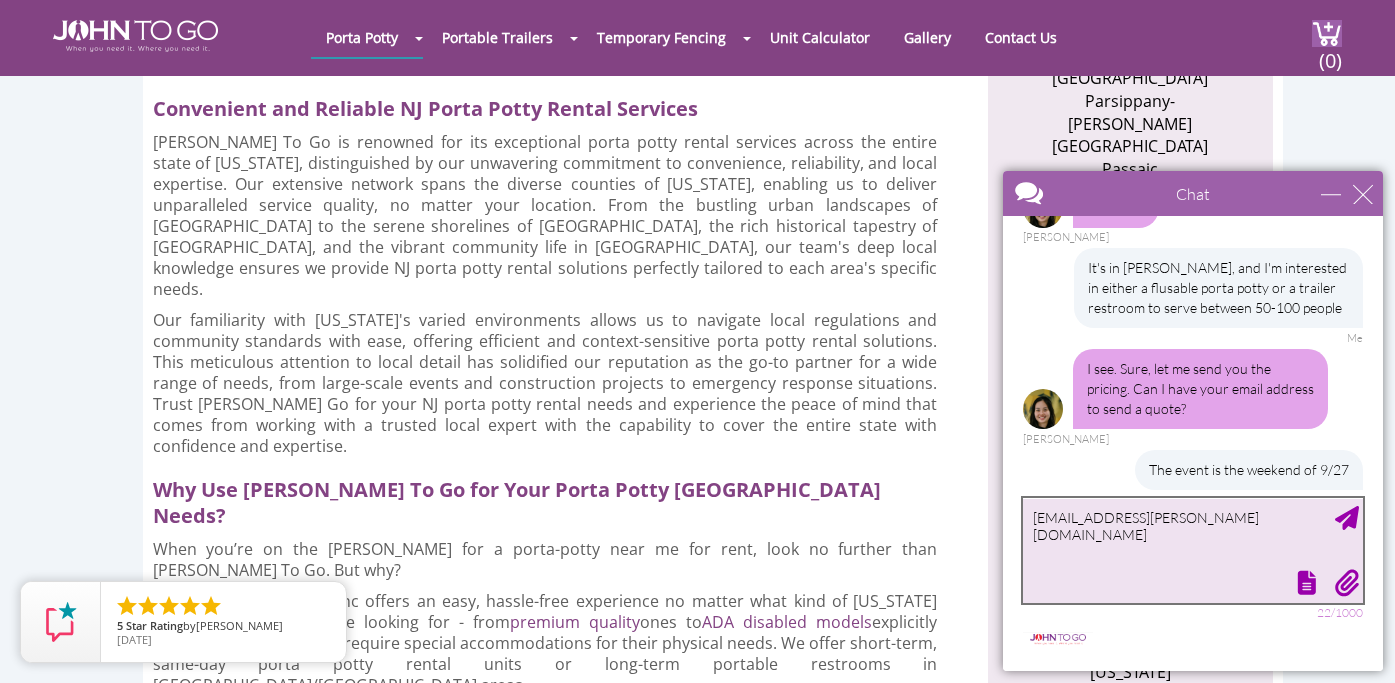 type on "[EMAIL_ADDRESS][PERSON_NAME][DOMAIN_NAME]" 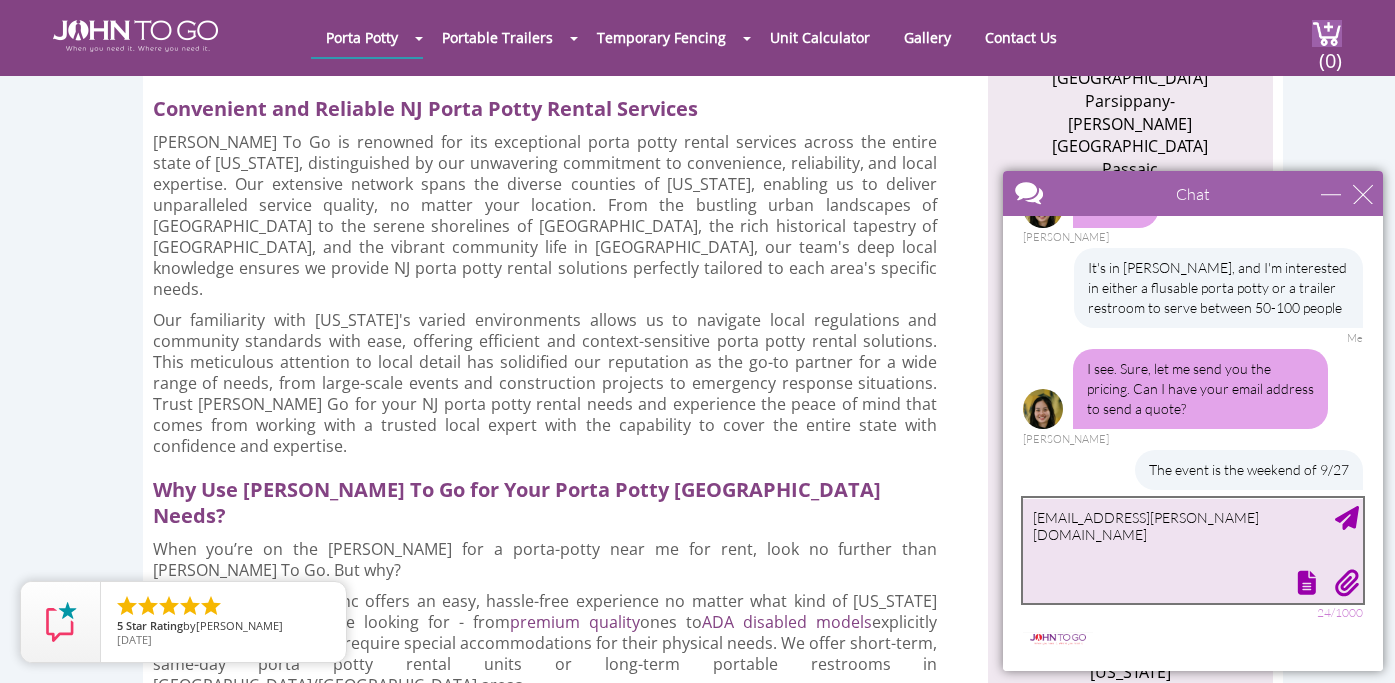 type 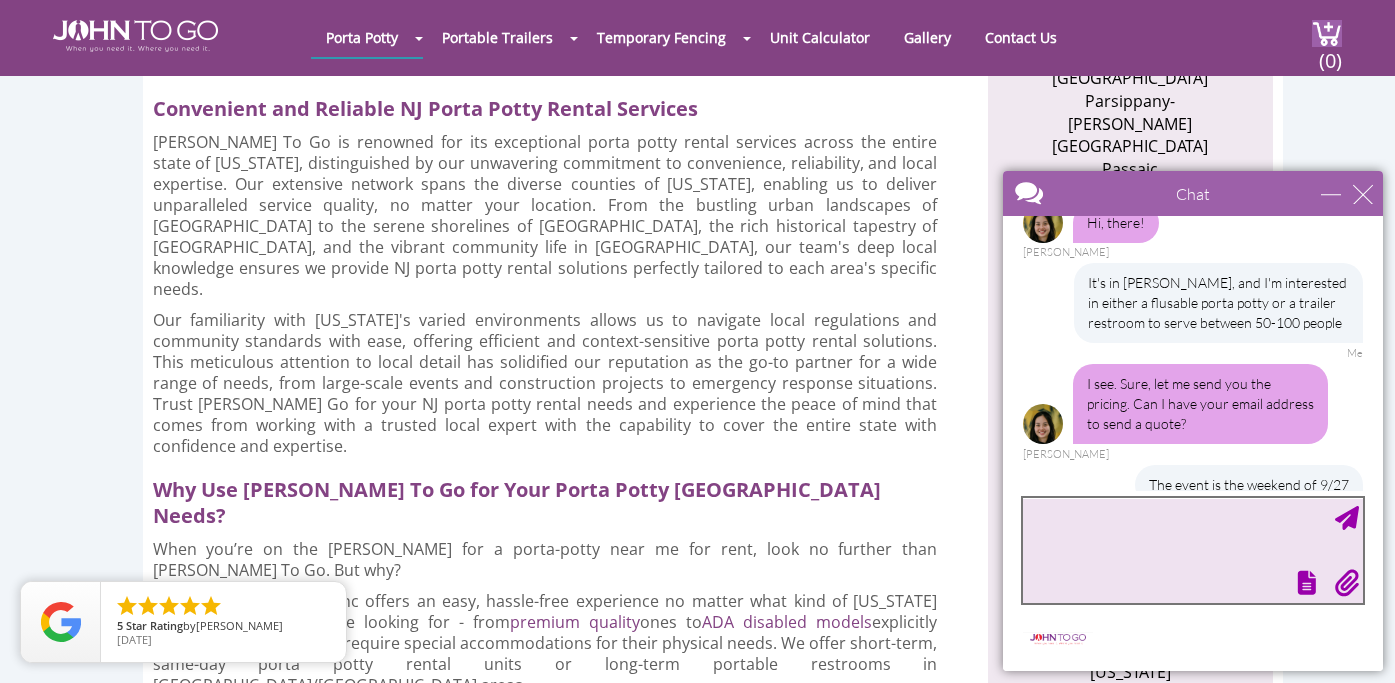 scroll, scrollTop: 255, scrollLeft: 0, axis: vertical 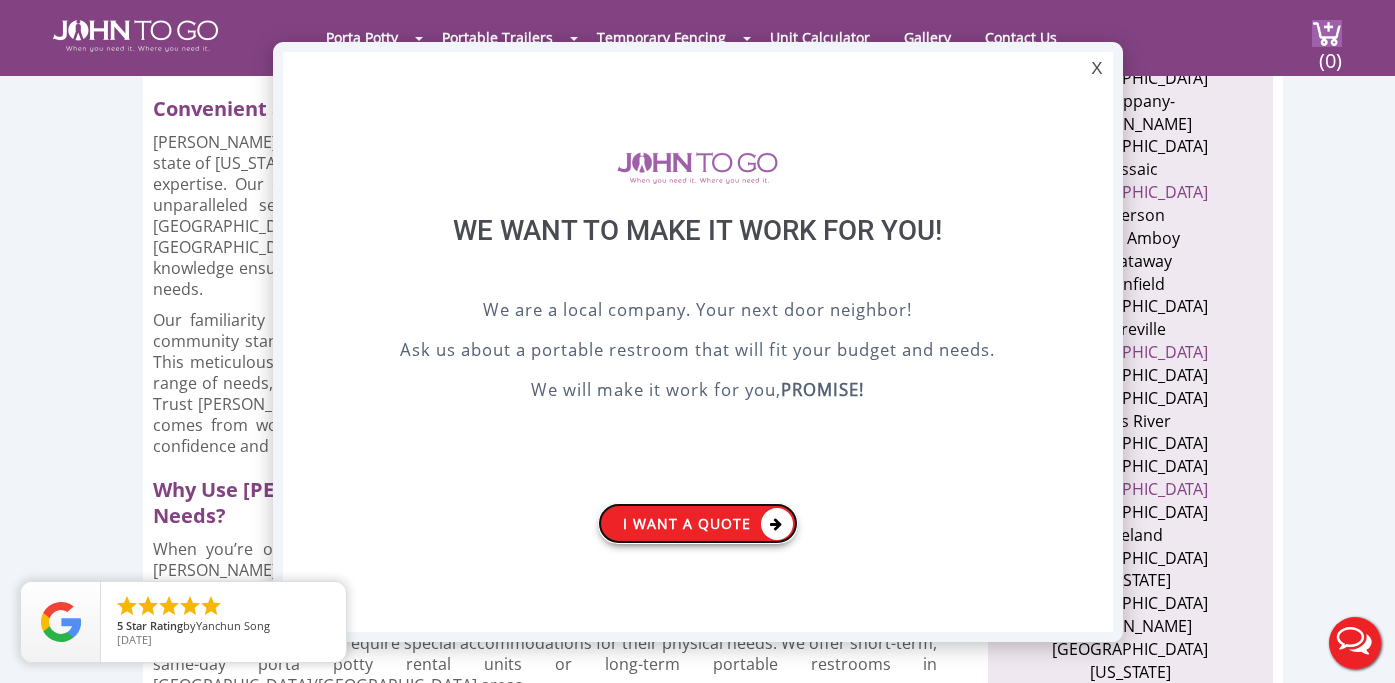 click at bounding box center [777, 524] 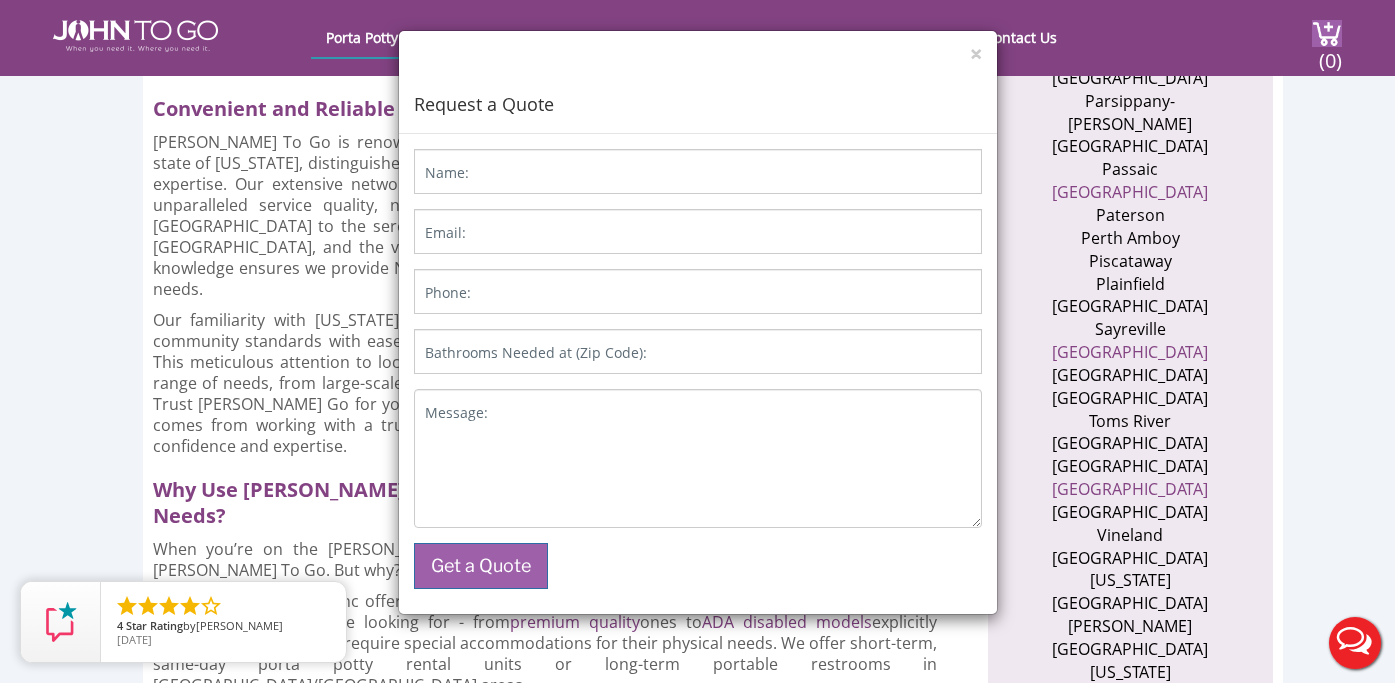 click on "Live Chat" at bounding box center (1355, 643) 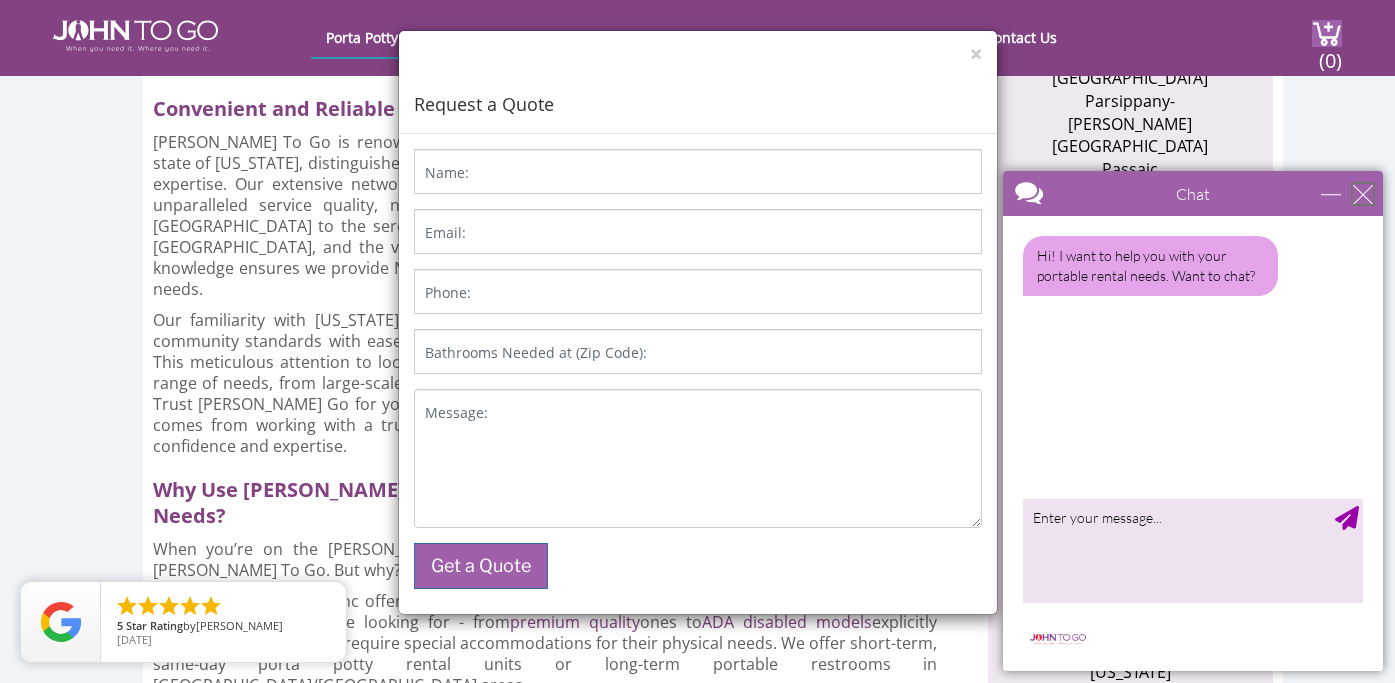 click at bounding box center (1363, 194) 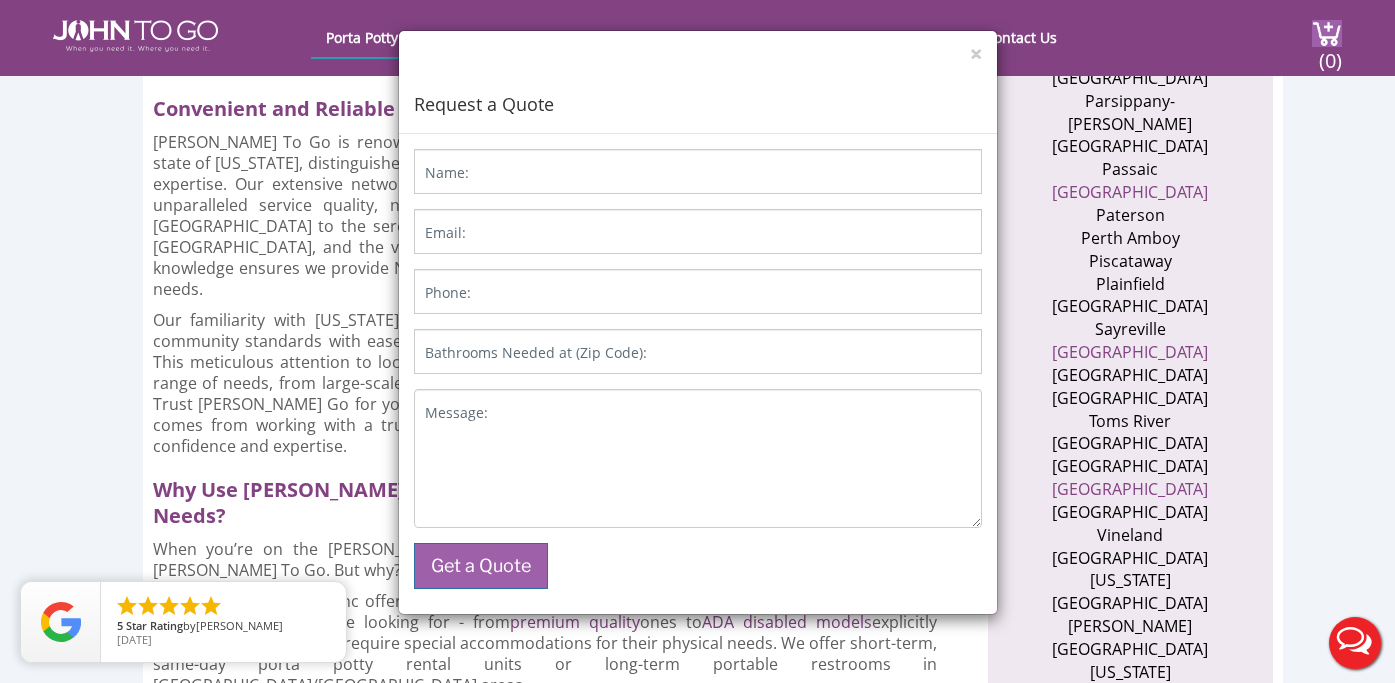 scroll, scrollTop: 0, scrollLeft: 0, axis: both 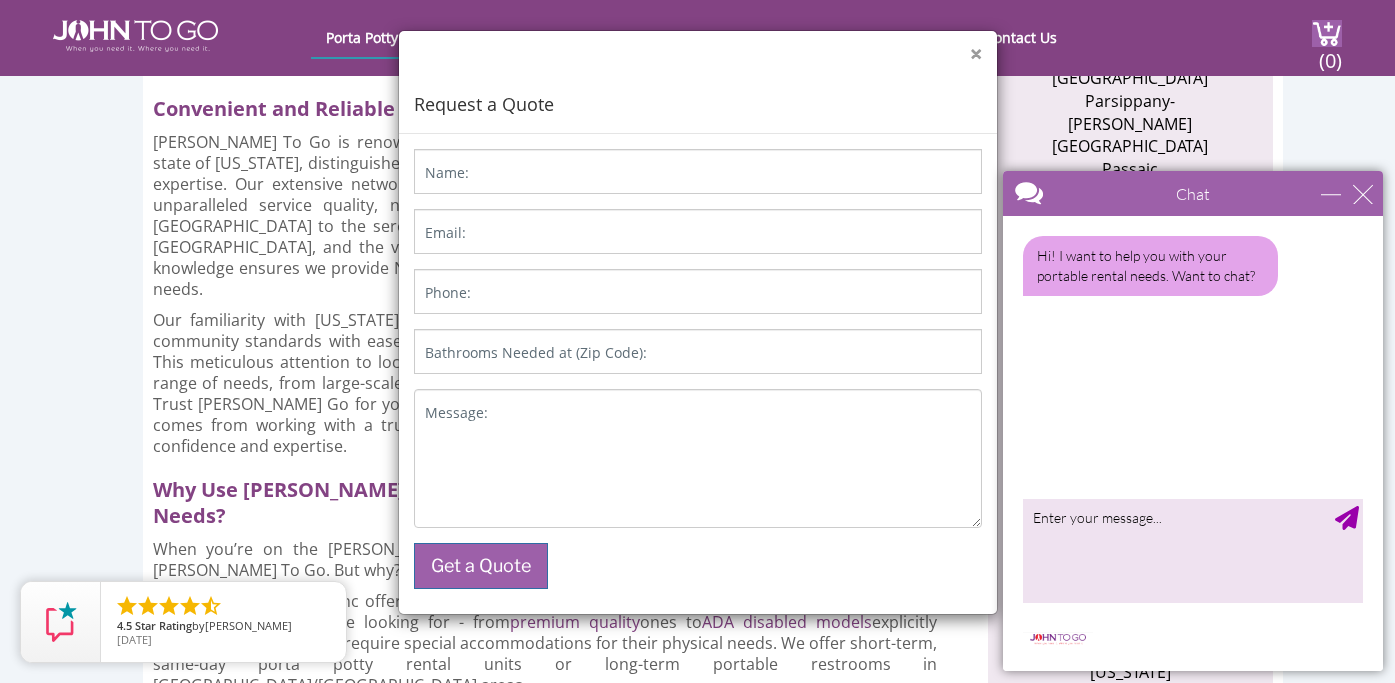 click on "×" at bounding box center [976, 54] 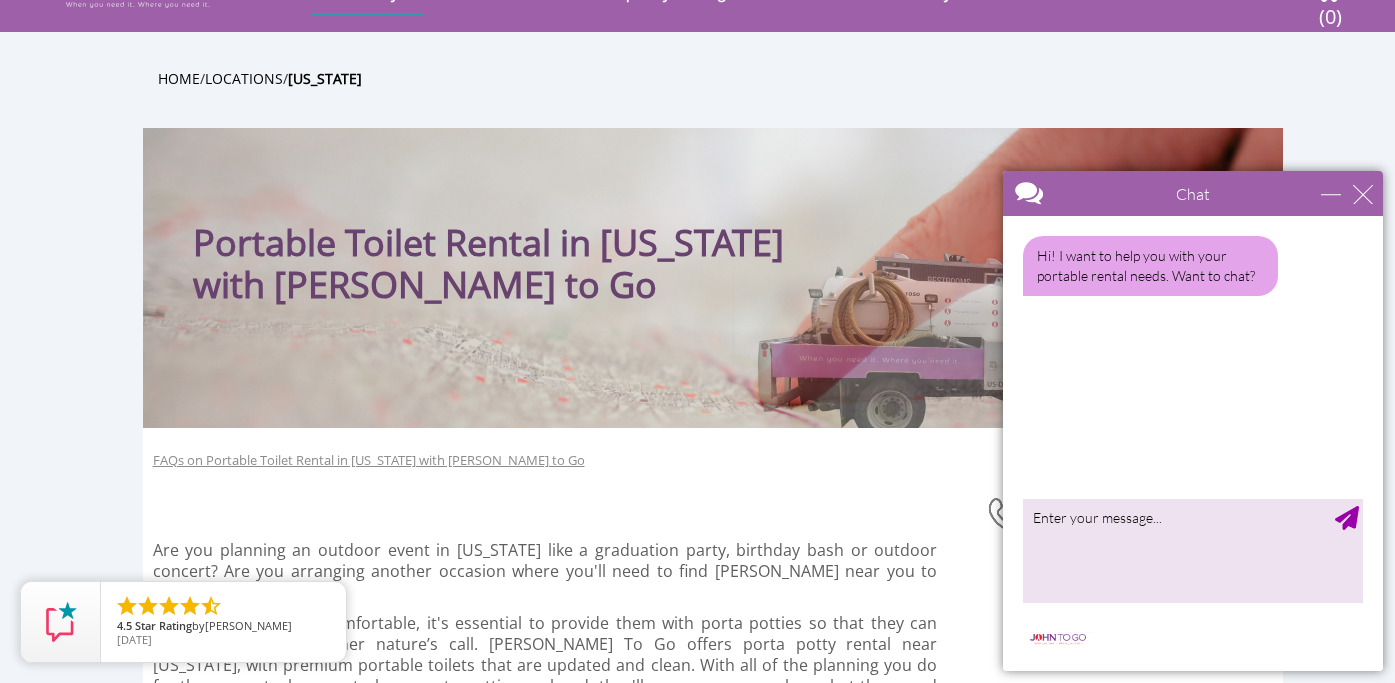 scroll, scrollTop: 0, scrollLeft: 0, axis: both 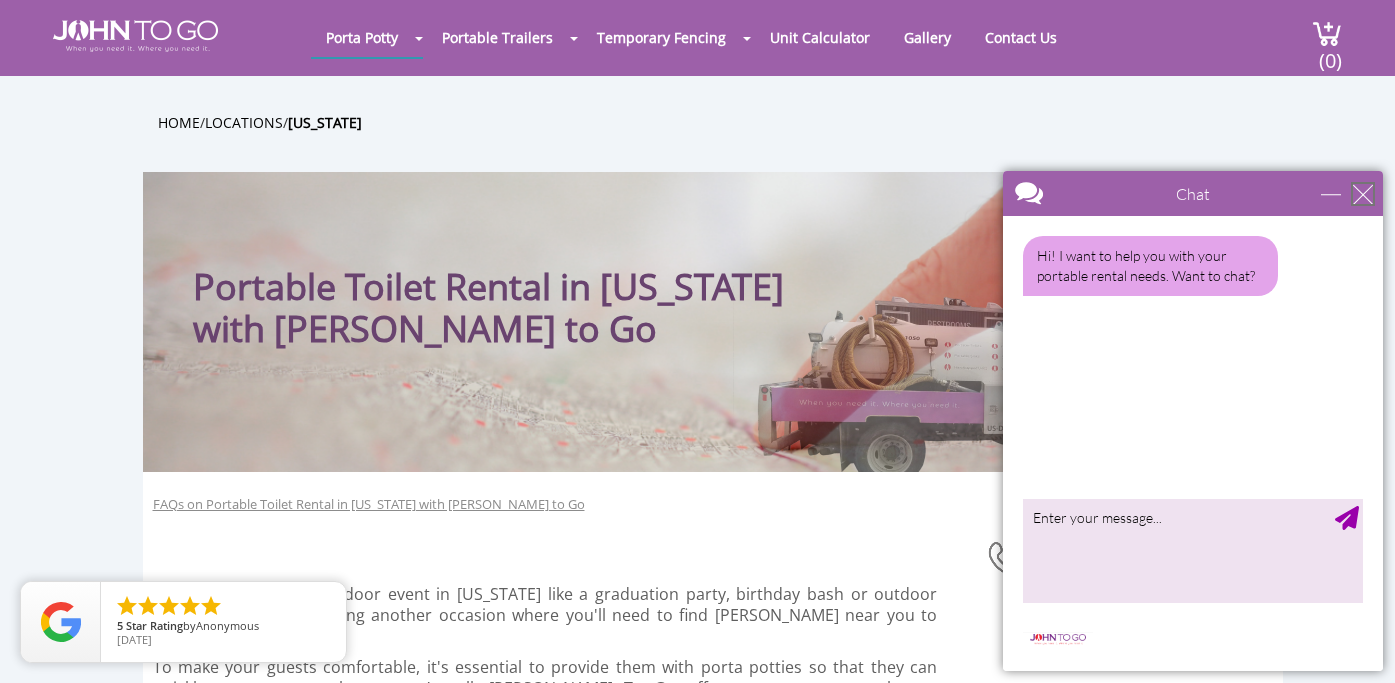 click at bounding box center [1363, 194] 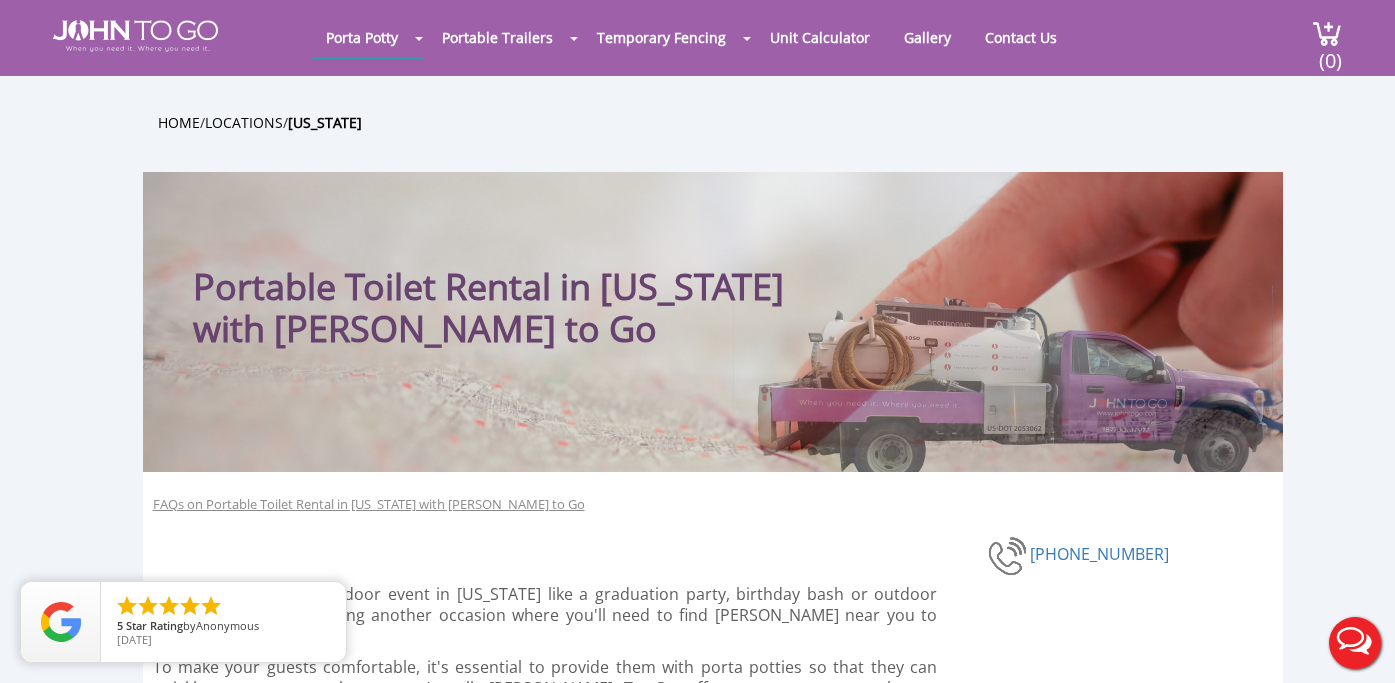 scroll, scrollTop: 0, scrollLeft: 0, axis: both 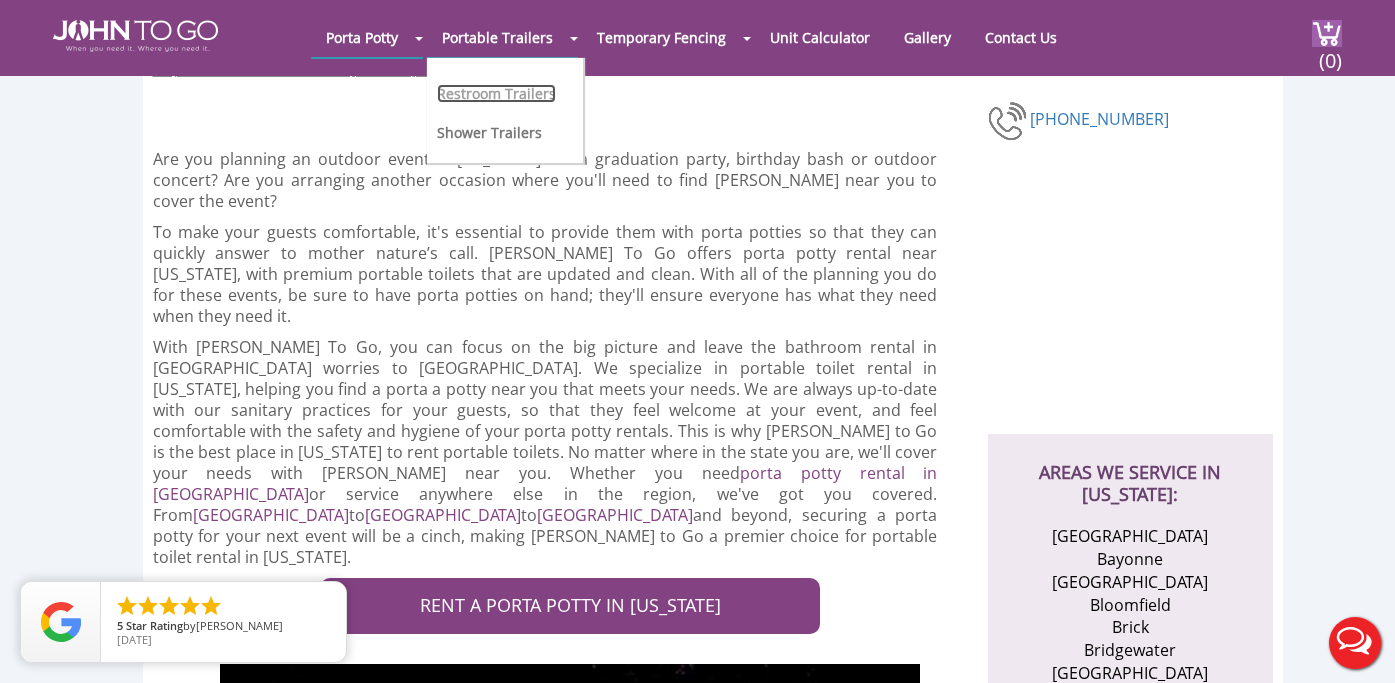 click on "Restroom Trailers" at bounding box center (496, 93) 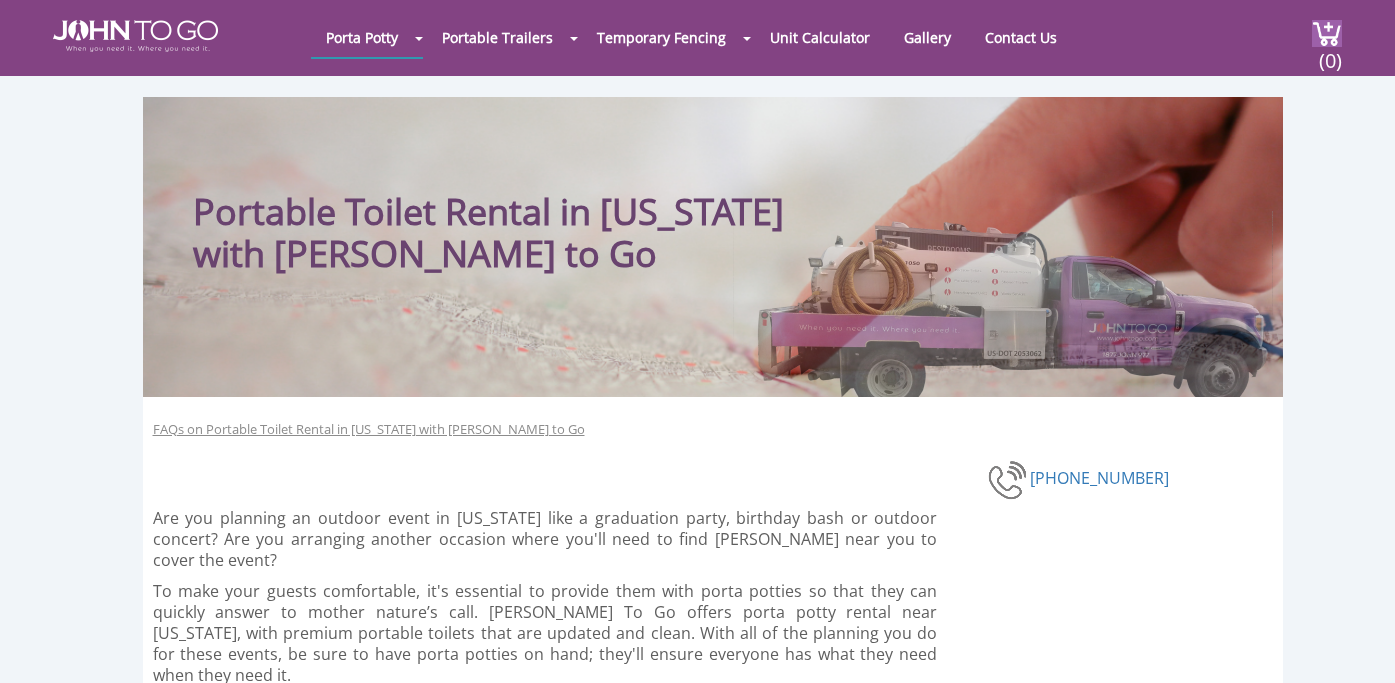 scroll, scrollTop: 628, scrollLeft: 0, axis: vertical 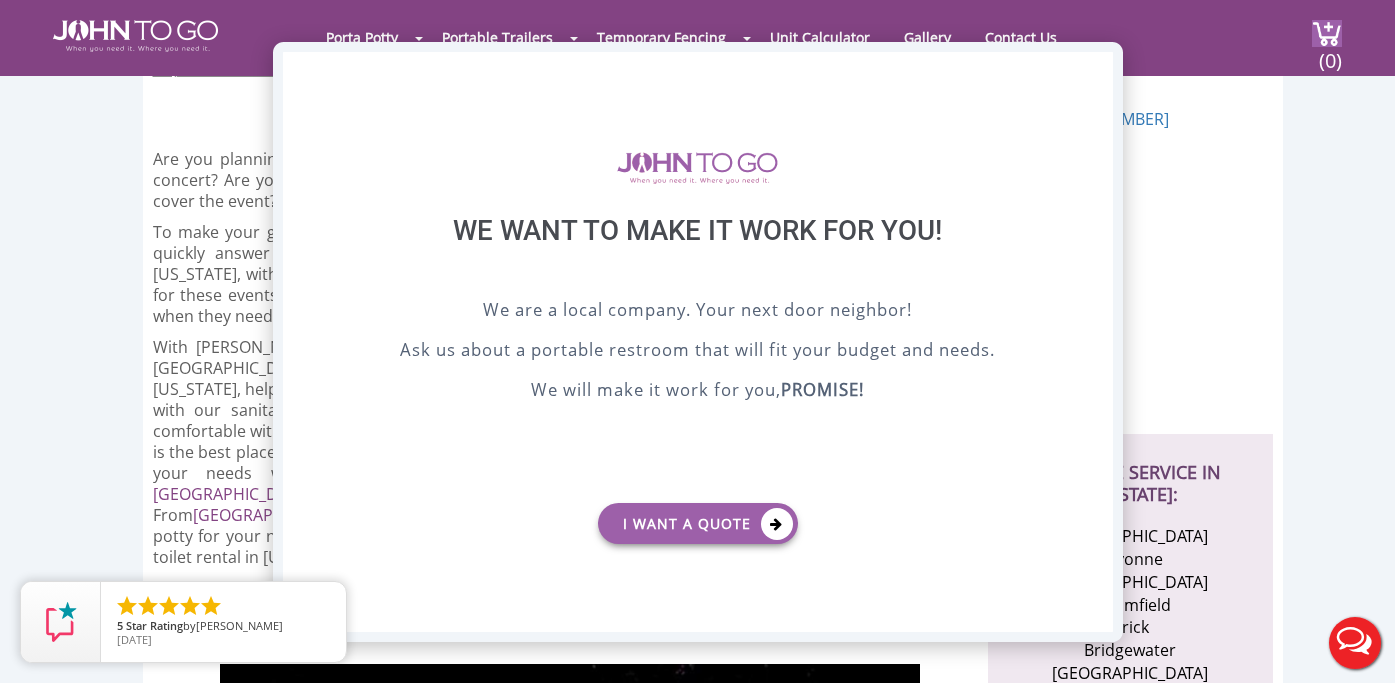 click on "X" at bounding box center [1096, 69] 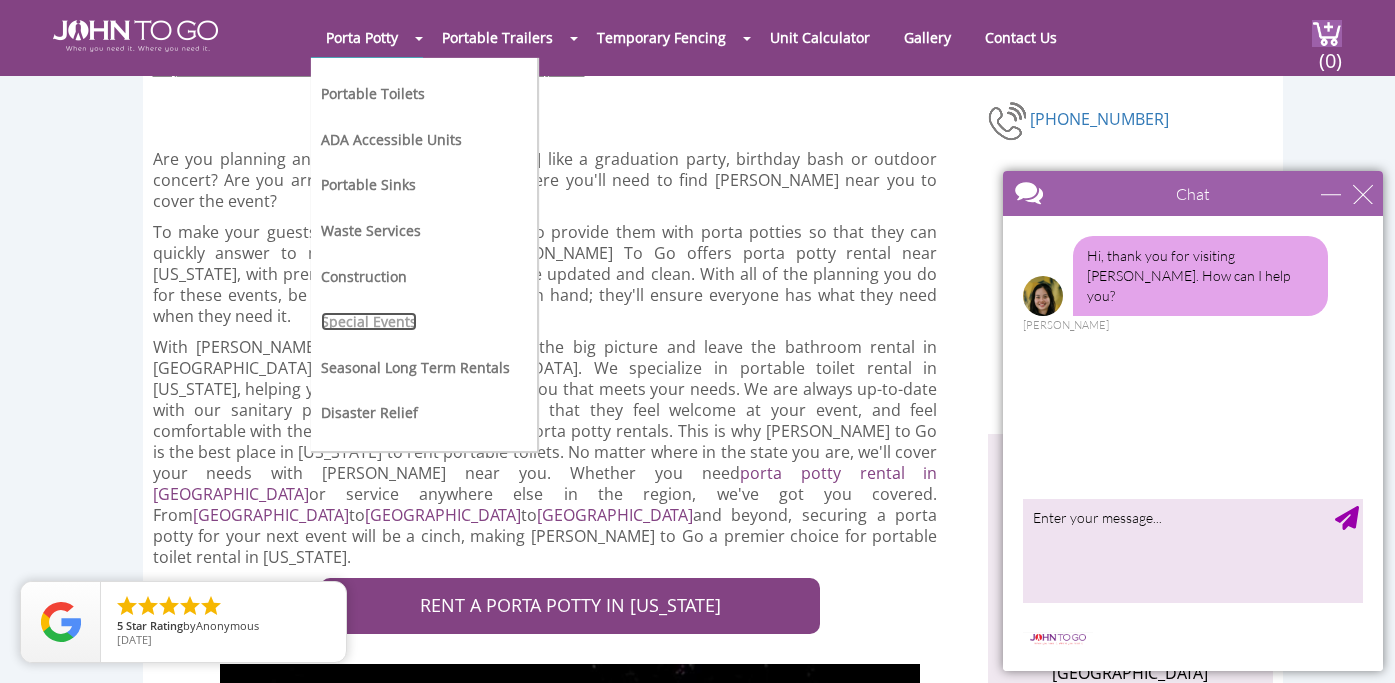 click on "Special Events" at bounding box center (369, 321) 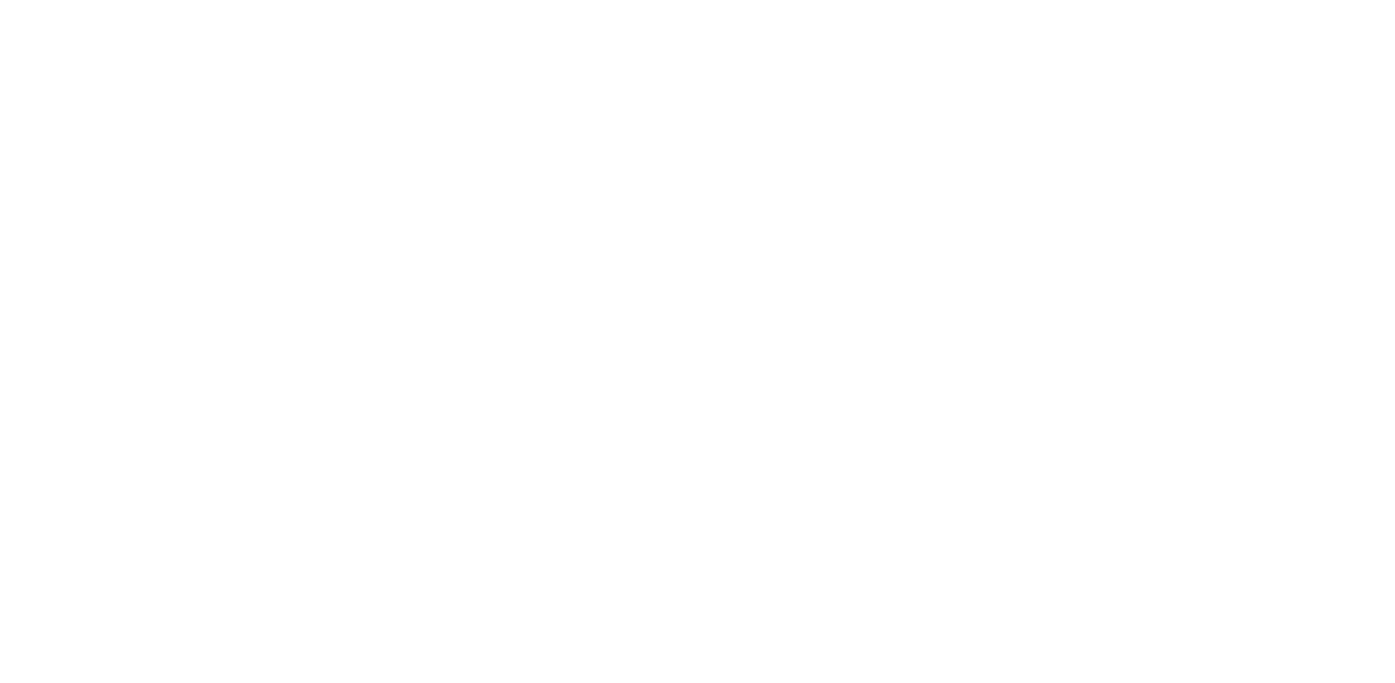 scroll, scrollTop: 0, scrollLeft: 0, axis: both 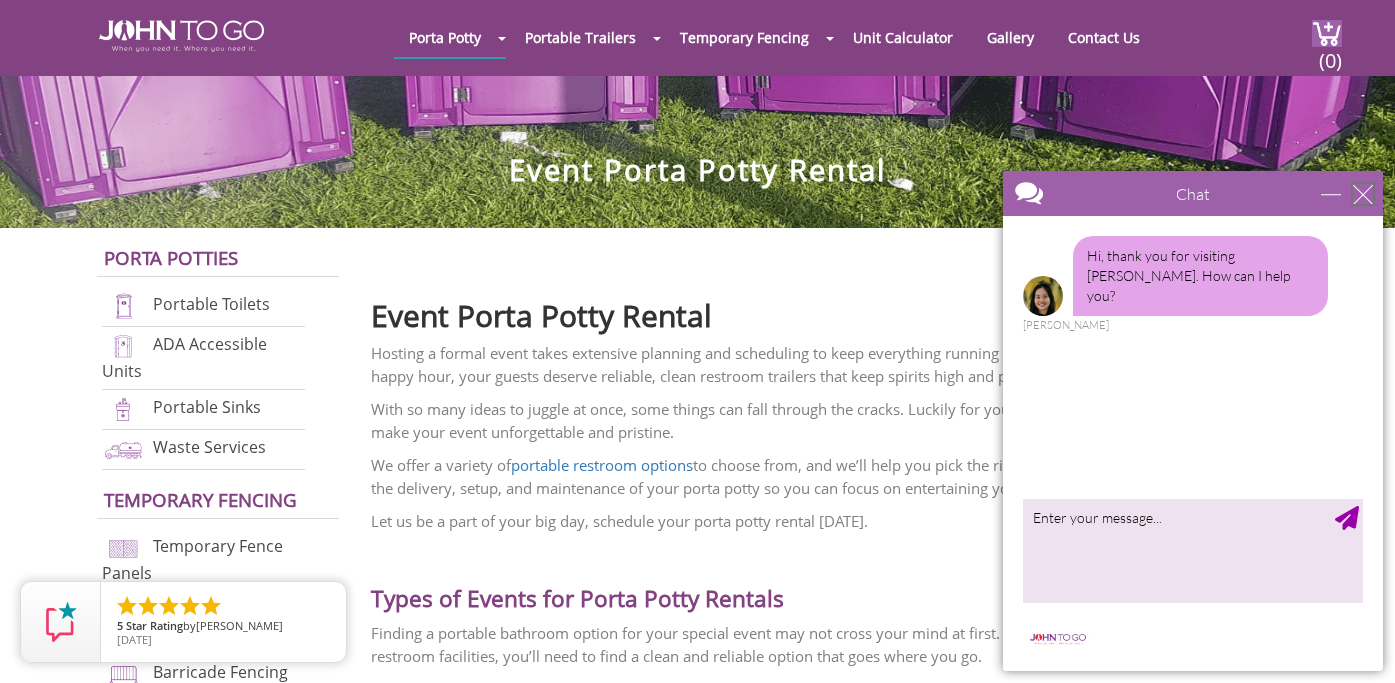 click at bounding box center (1363, 194) 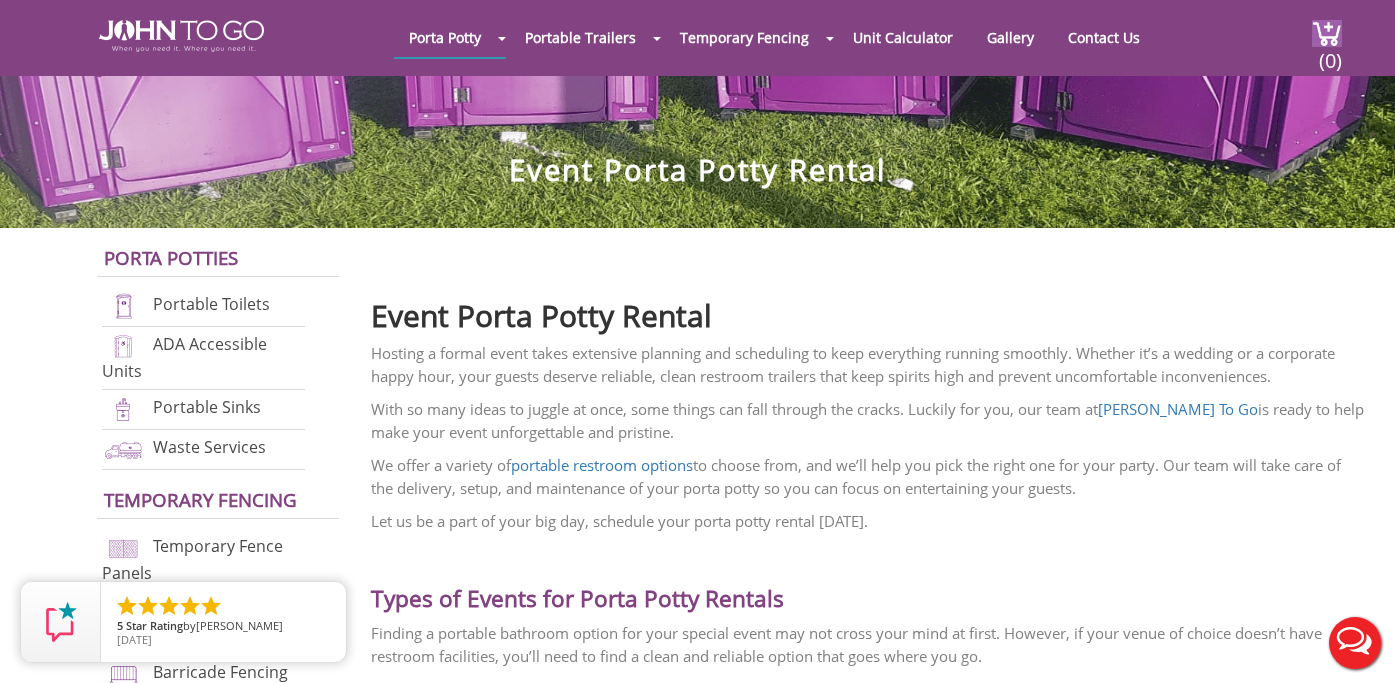 scroll, scrollTop: 0, scrollLeft: 0, axis: both 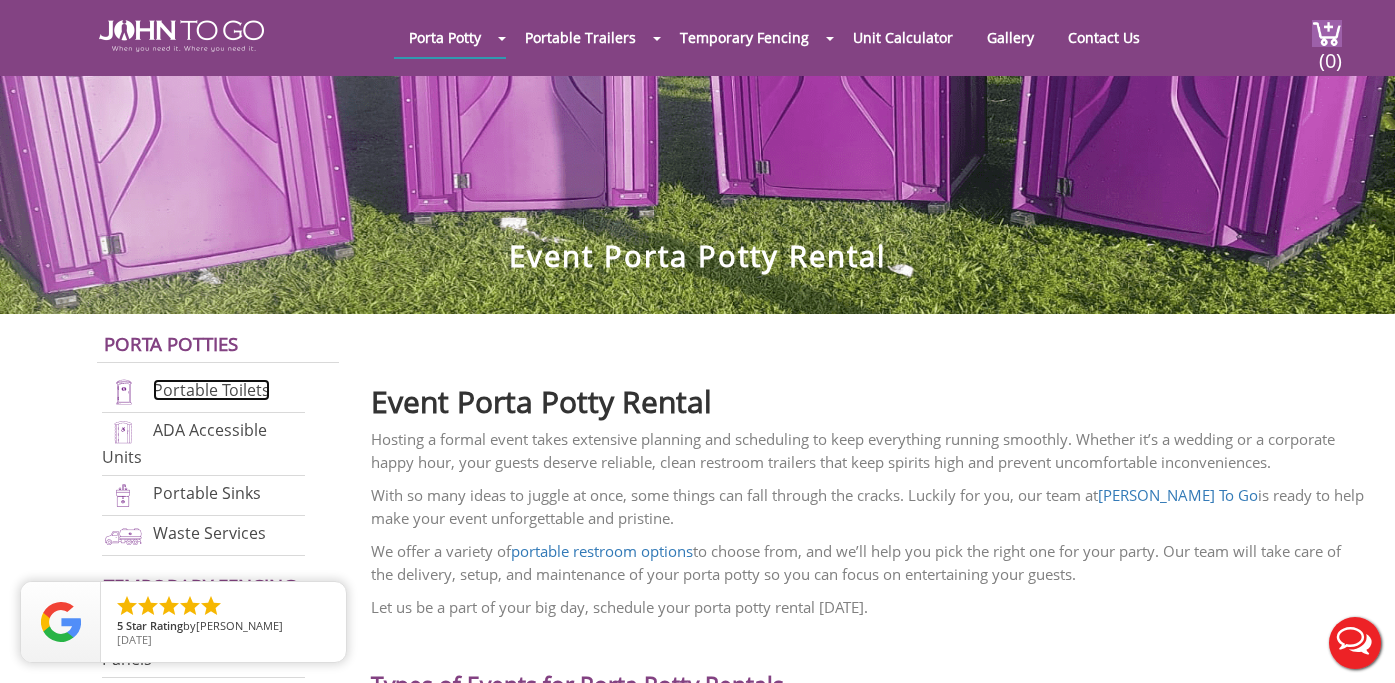 click on "Portable Toilets" at bounding box center (211, 390) 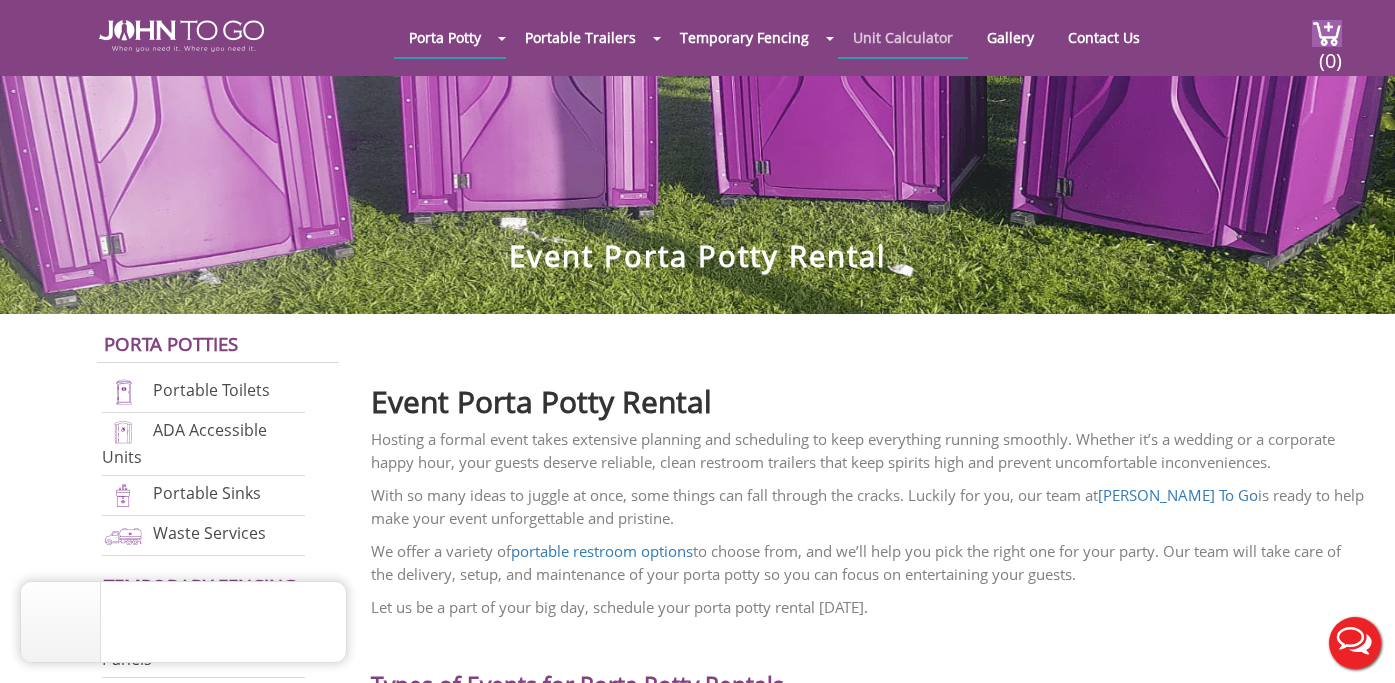 click on "Unit Calculator" at bounding box center [903, 37] 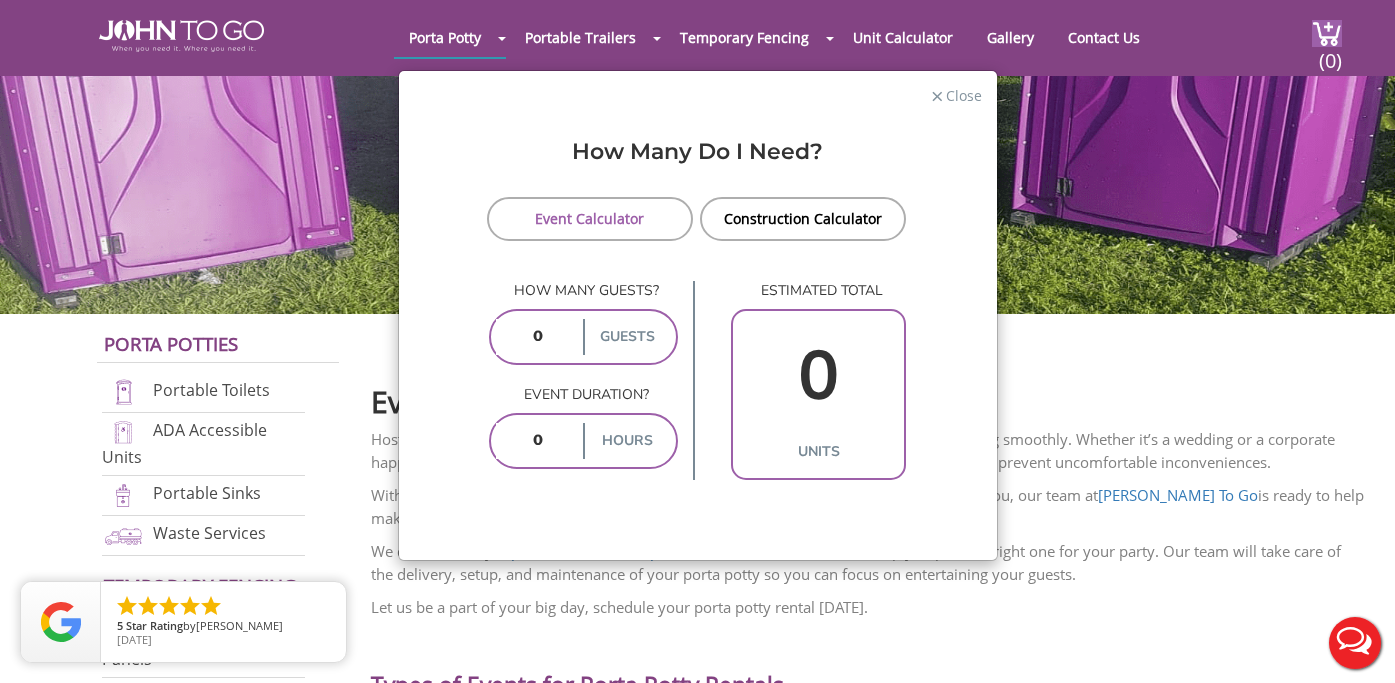 click at bounding box center (537, 337) 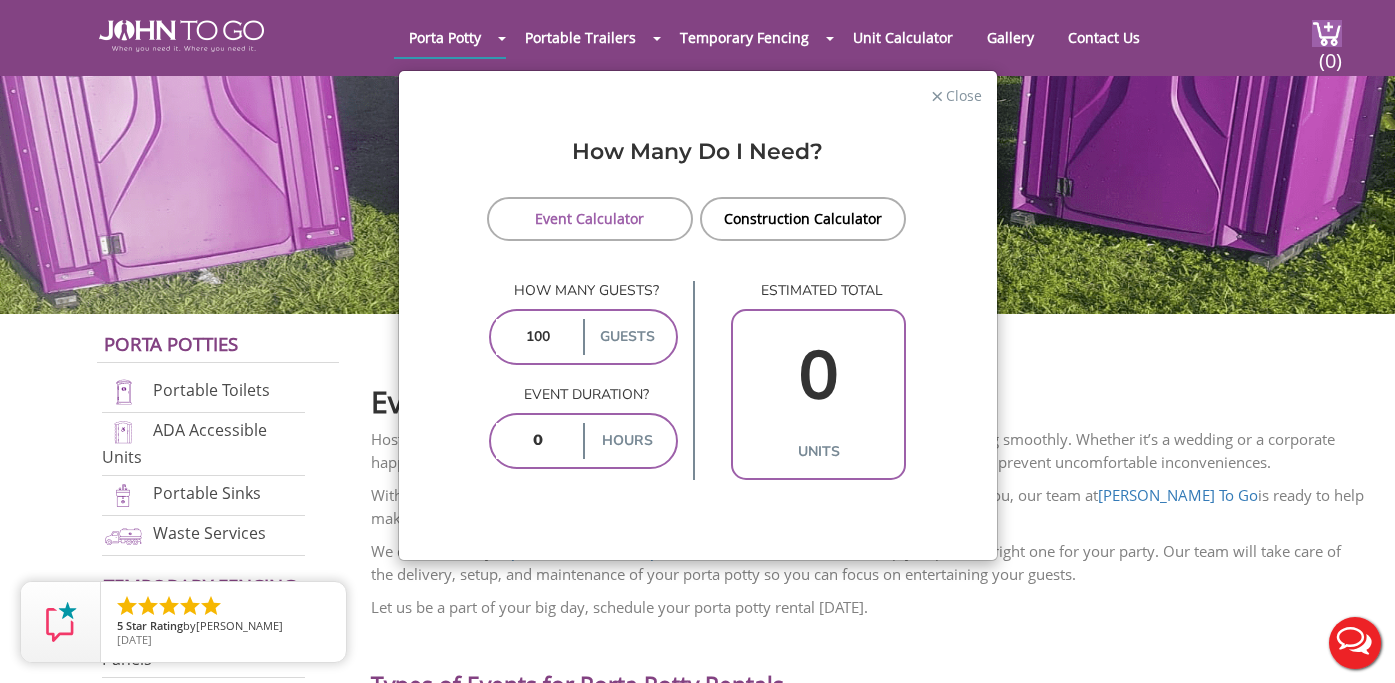 type on "100" 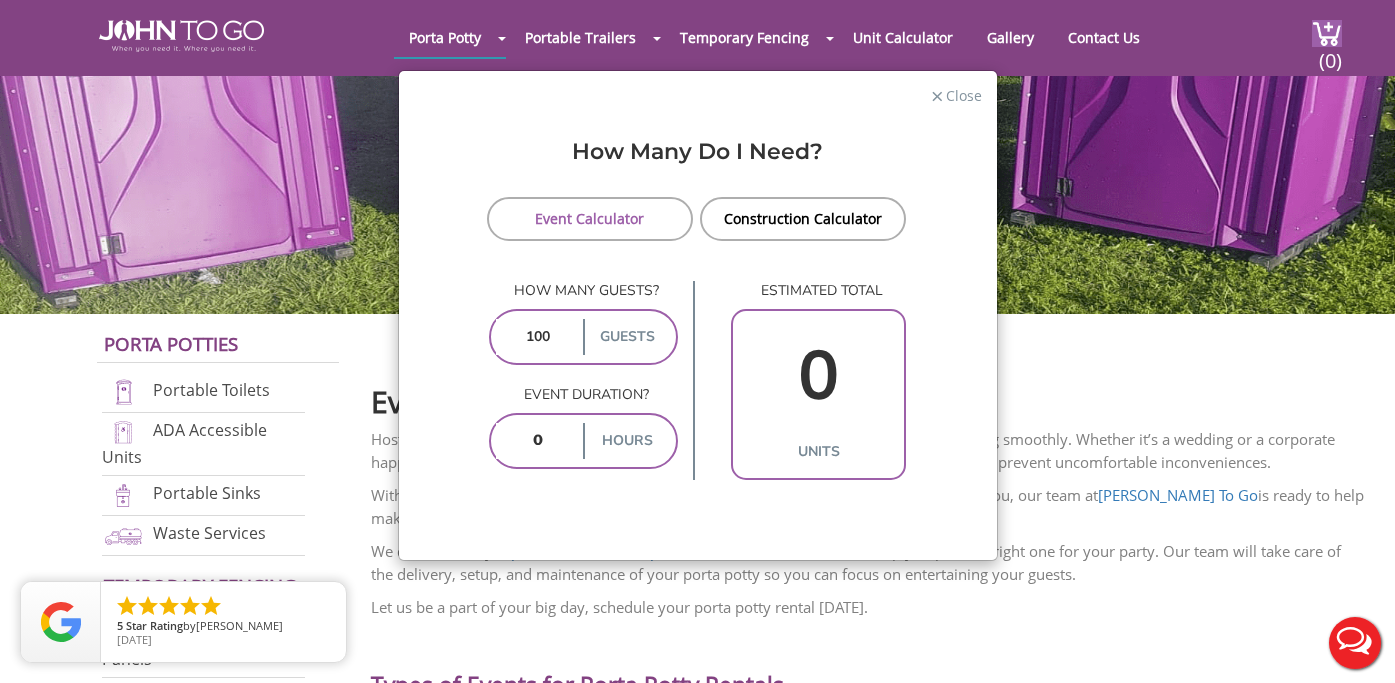 type on "6" 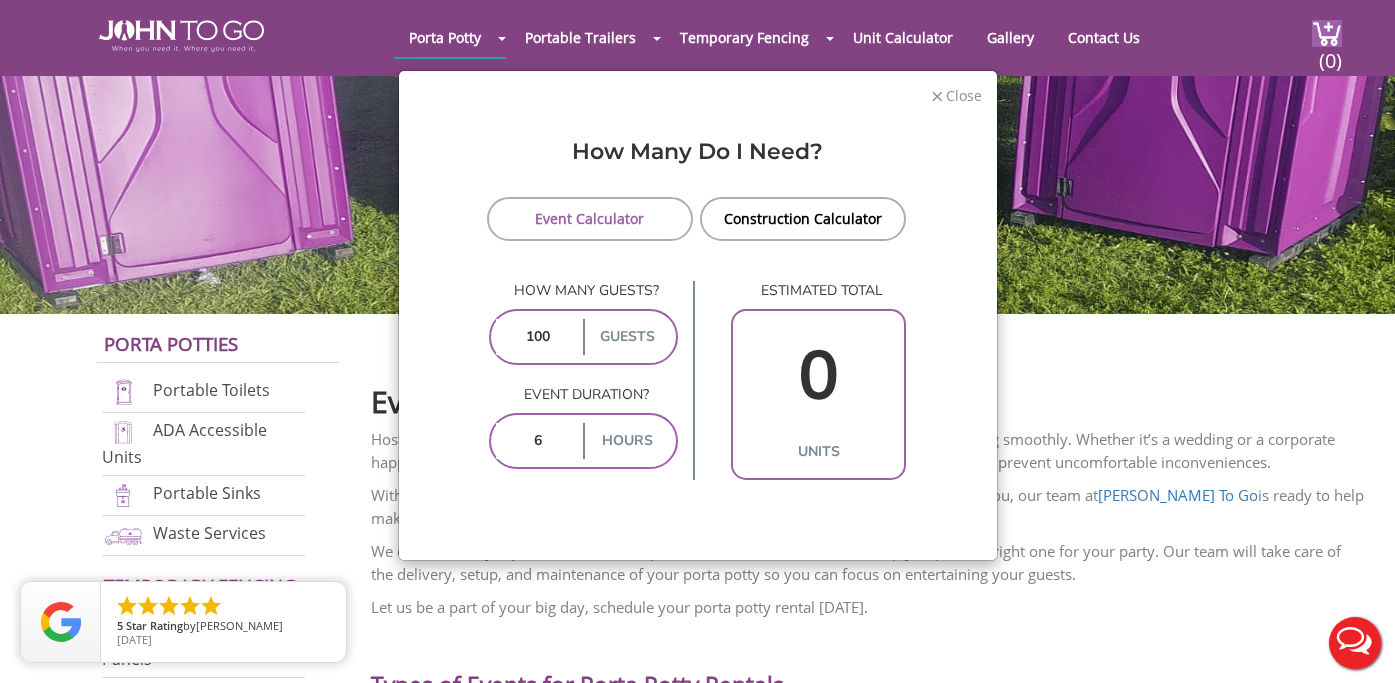 type on "3" 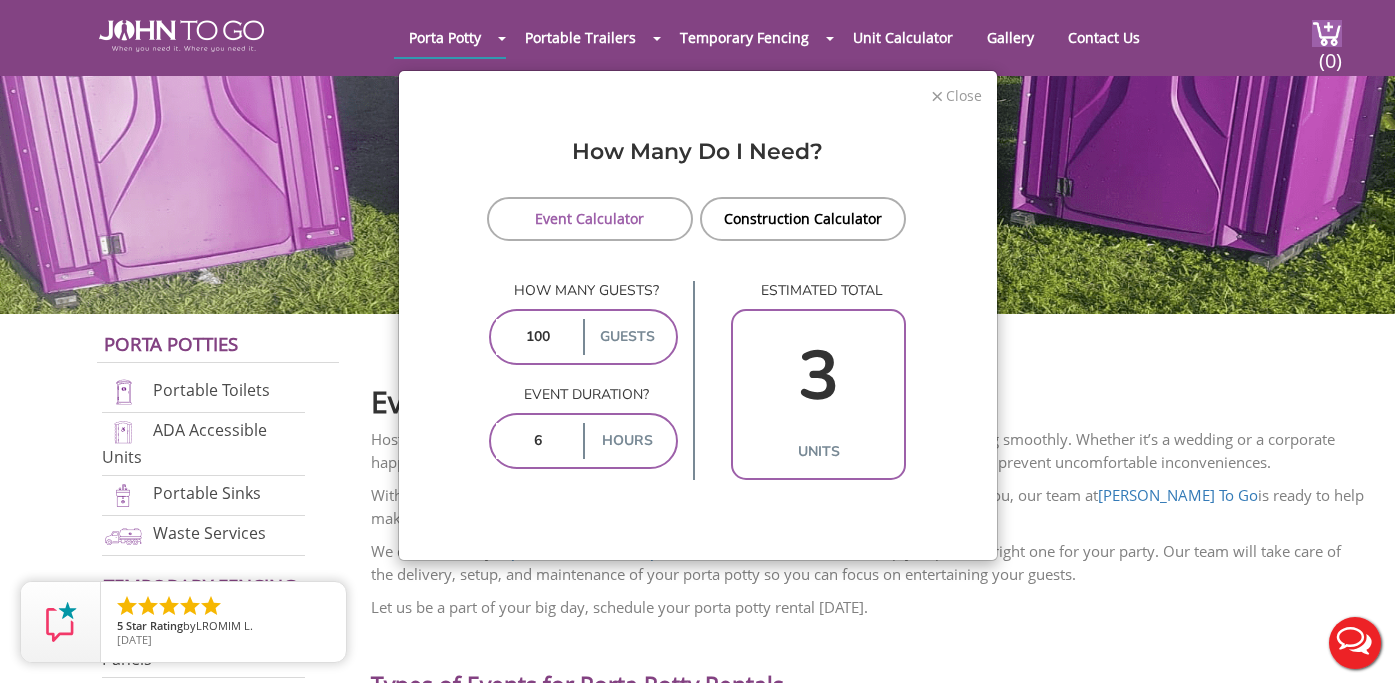 type on "6" 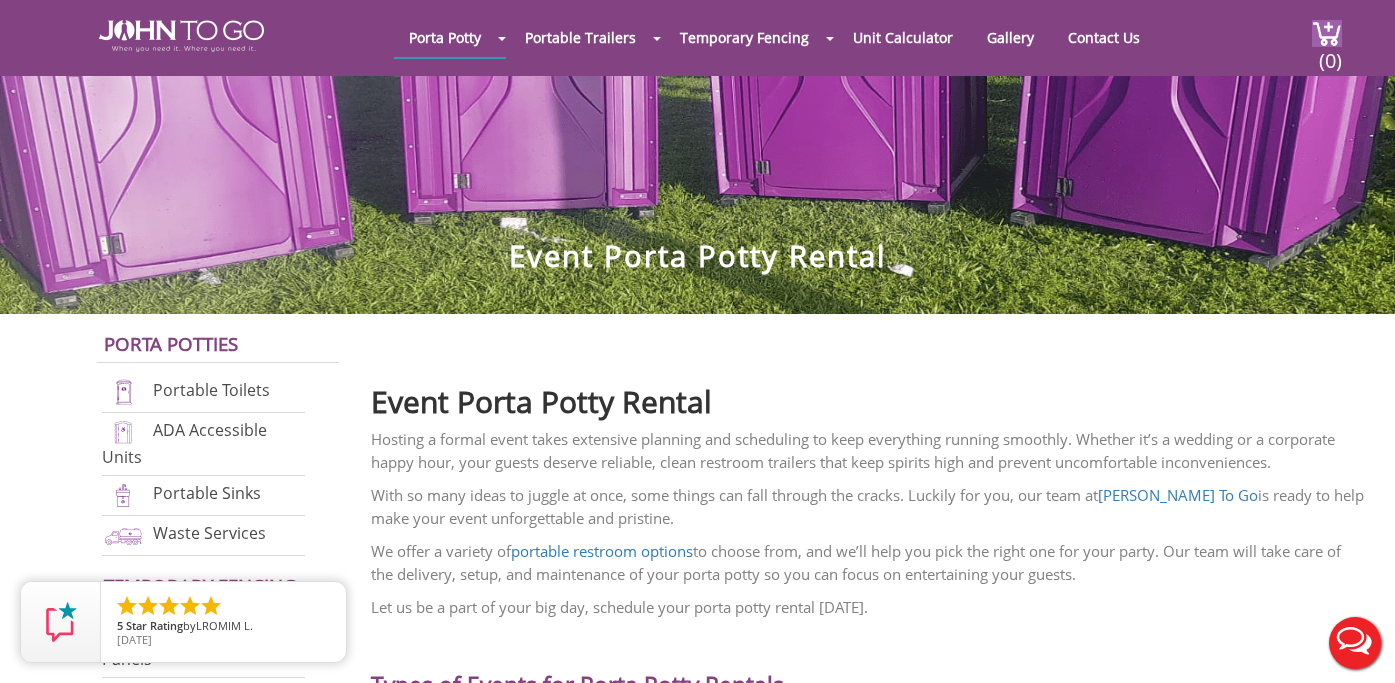 click on "Event Porta Potty Rental
Hosting a formal event takes extensive planning and scheduling to keep everything running smoothly. Whether it’s a wedding or a corporate happy hour, your guests deserve reliable, clean restroom trailers that keep spirits high and prevent uncomfortable inconveniences.
With so many ideas to juggle at once, some things can fall through the cracks. Luckily for you, our team at  John To Go  is ready to help make your event unforgettable and pristine.
We offer a variety of  portable restroom options  to choose from, and we’ll help you pick the right one for your party. Our team will take care of the delivery, setup, and maintenance of your porta potty so you can focus on entertaining your guests.
Let us be a part of your big day, schedule your porta potty rental today.
Types of Events for Porta Potty Rentals
Our portable restrooms work with any event, including:
Corporate Event Porta Potty Rental" at bounding box center [868, 1409] 